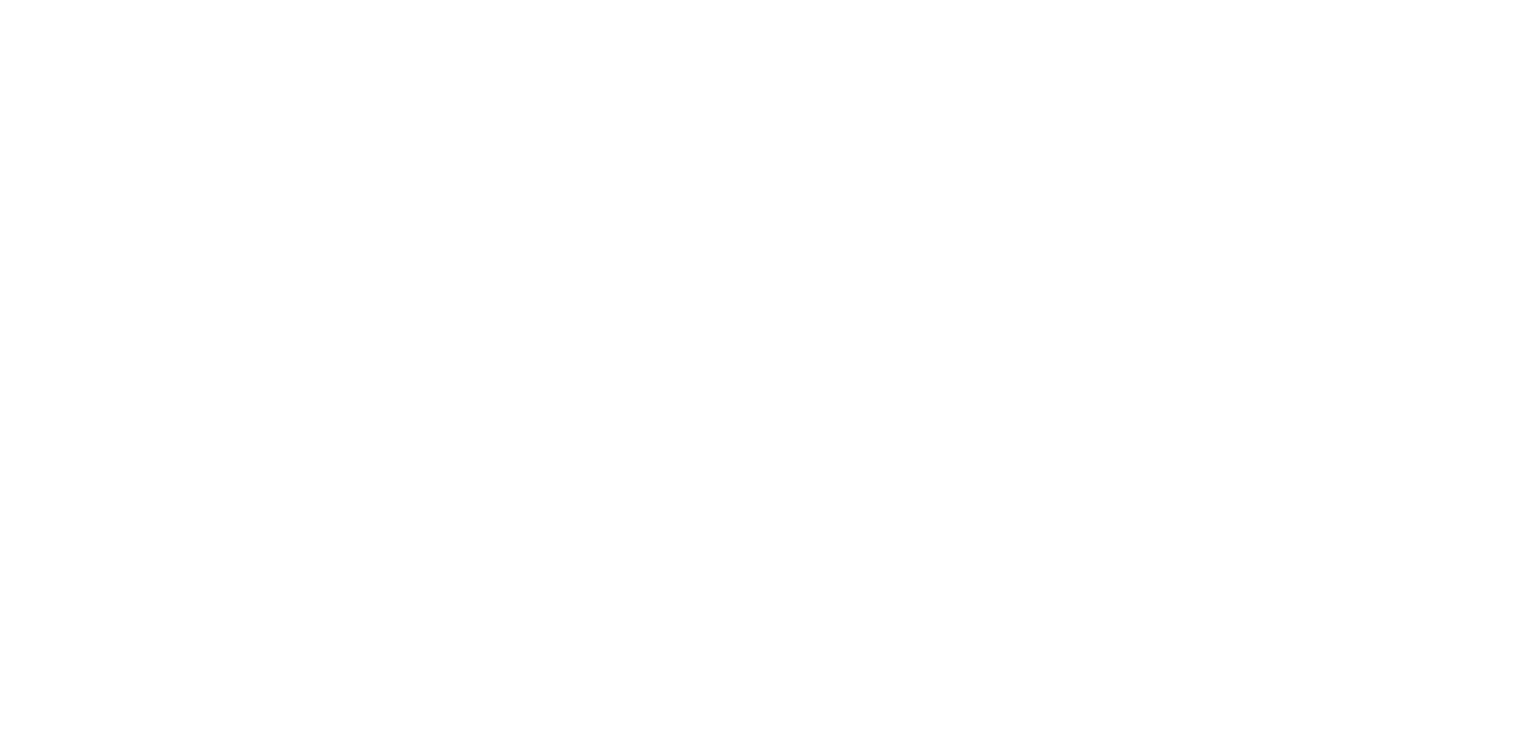 scroll, scrollTop: 0, scrollLeft: 0, axis: both 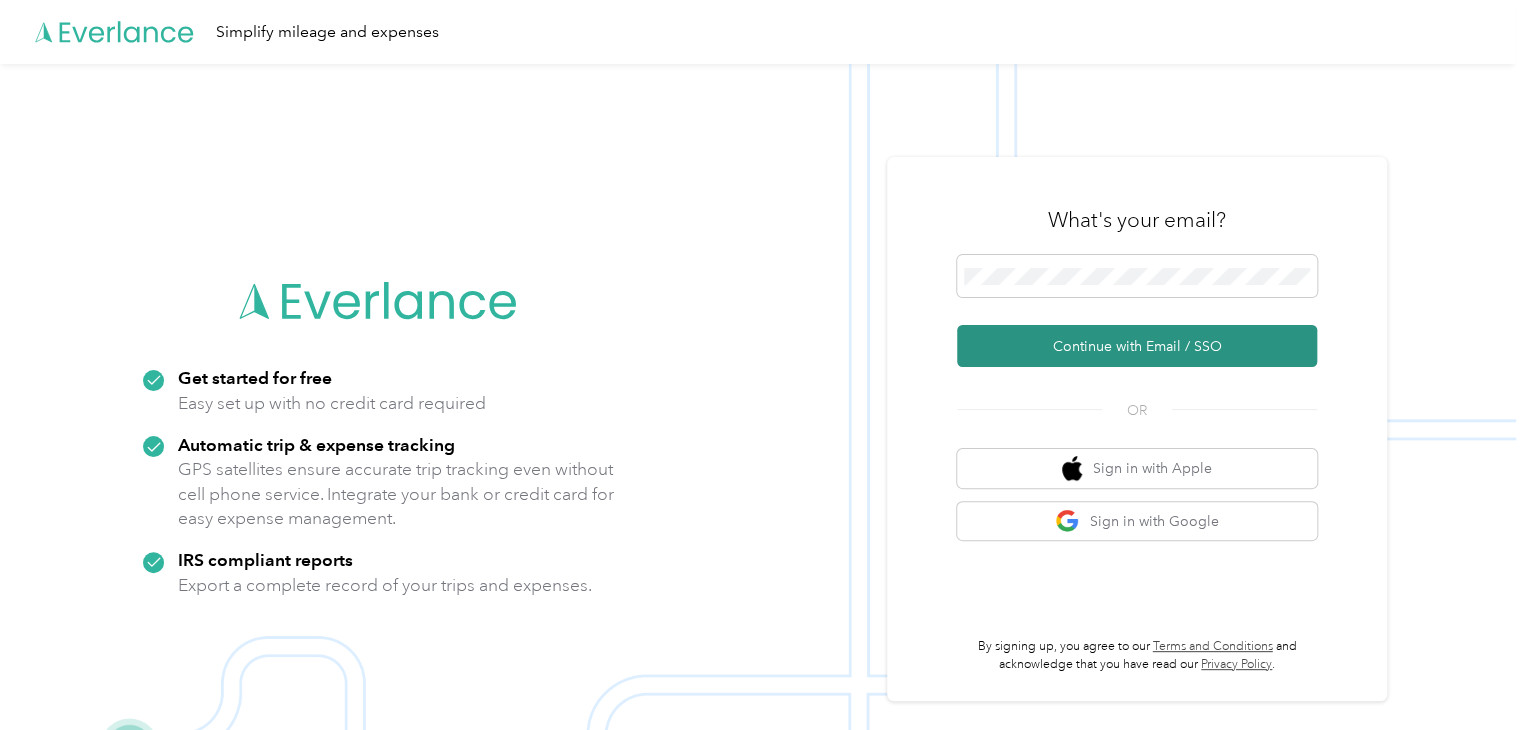 click on "Continue with Email / SSO" at bounding box center [1137, 346] 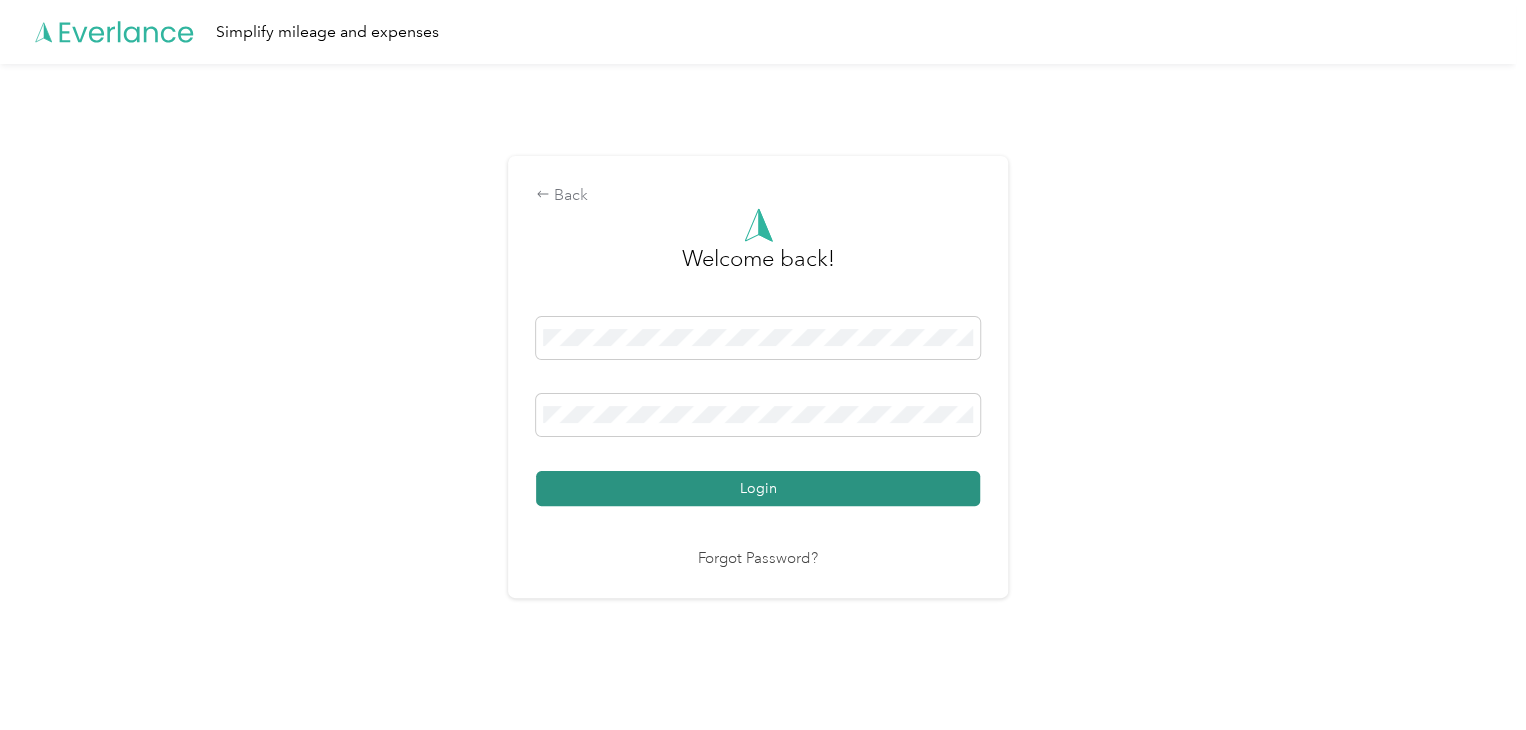 click on "Login" at bounding box center [758, 488] 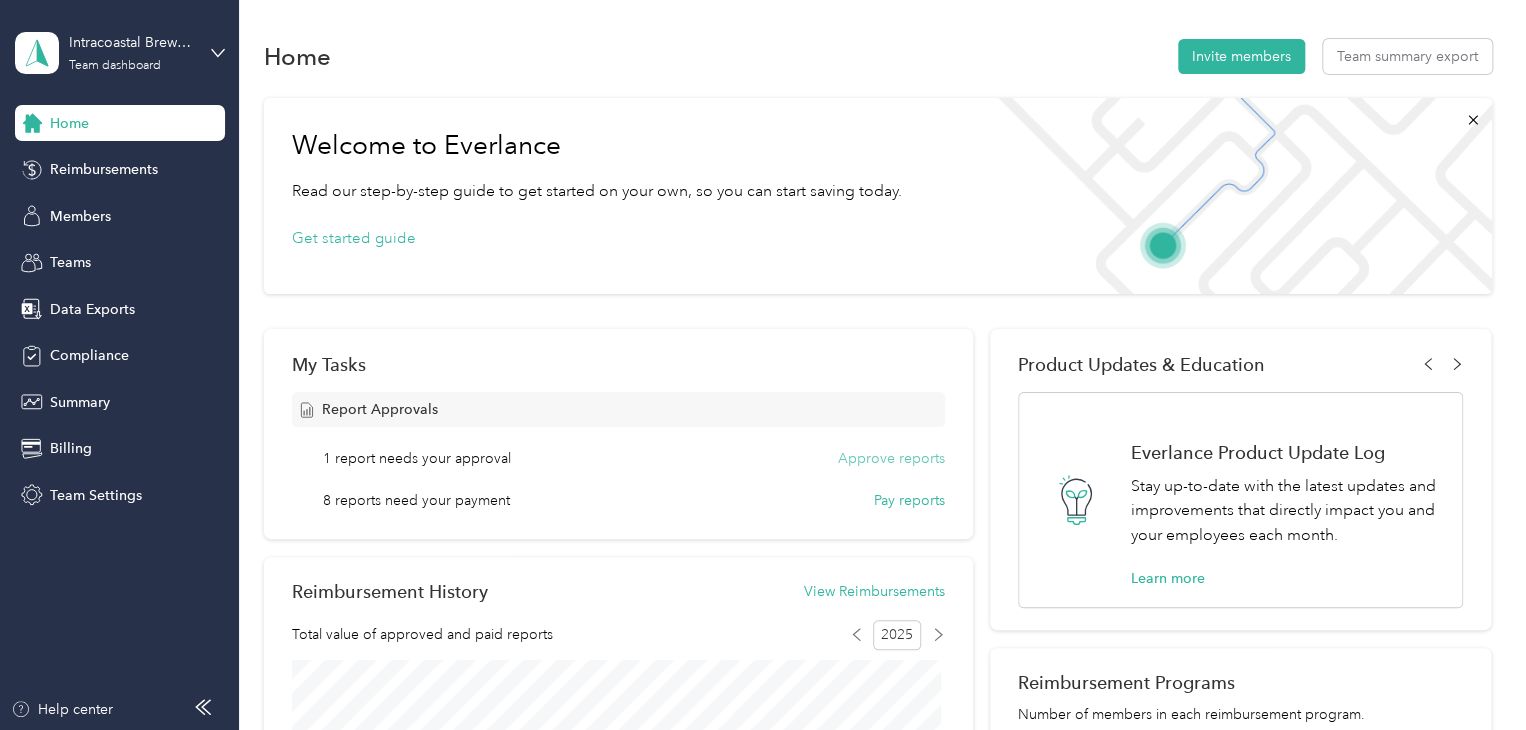 click on "Approve reports" at bounding box center [891, 458] 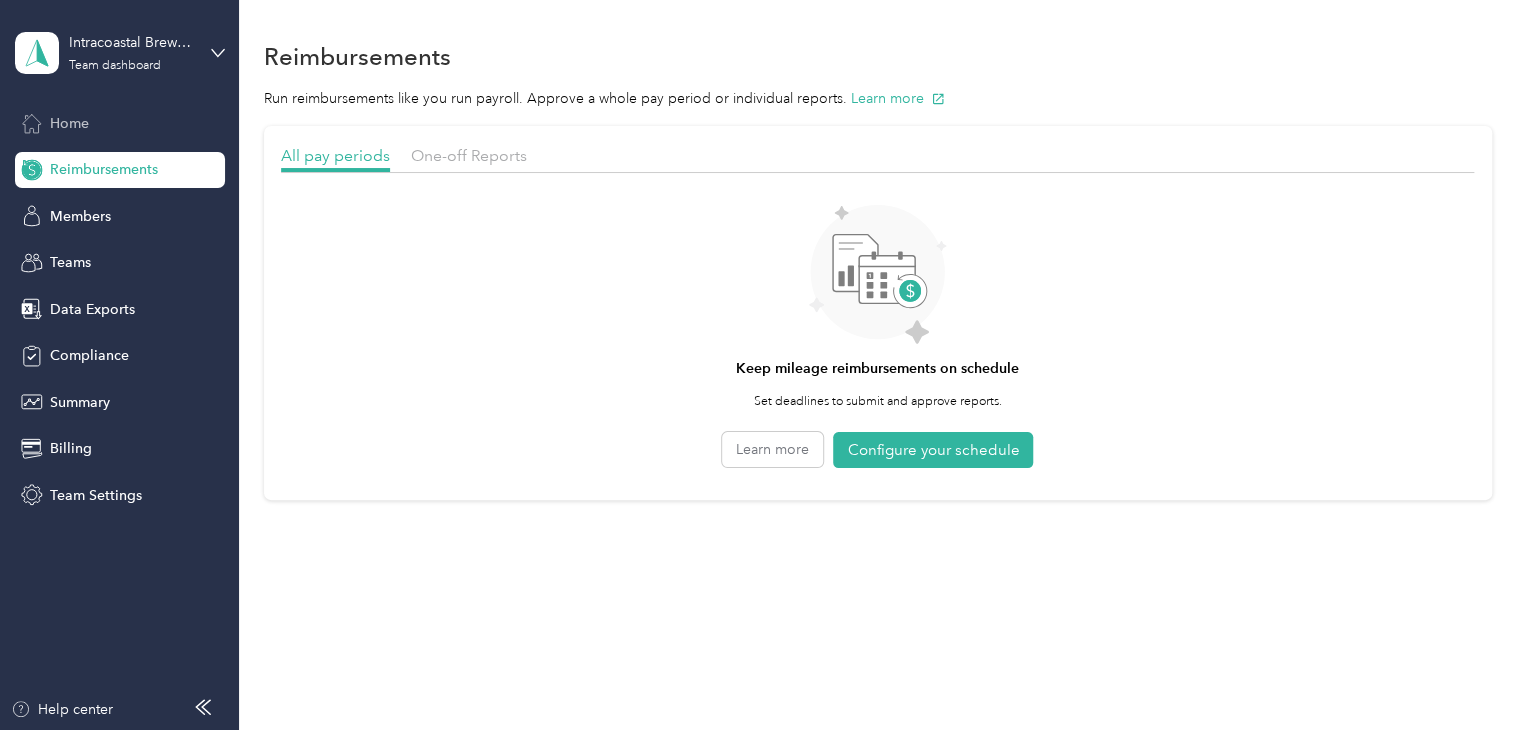 click on "Home" at bounding box center (69, 123) 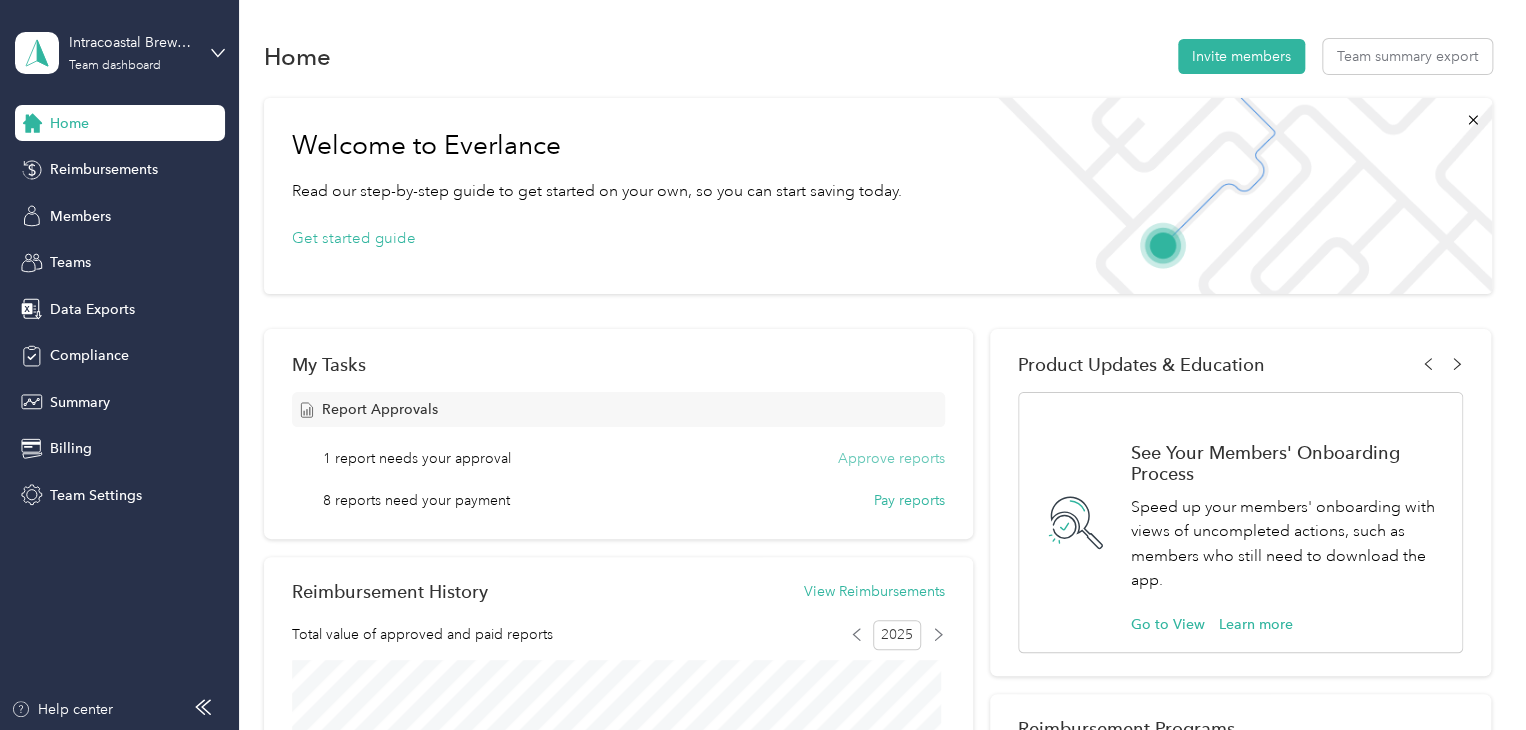 click on "Approve reports" at bounding box center [891, 458] 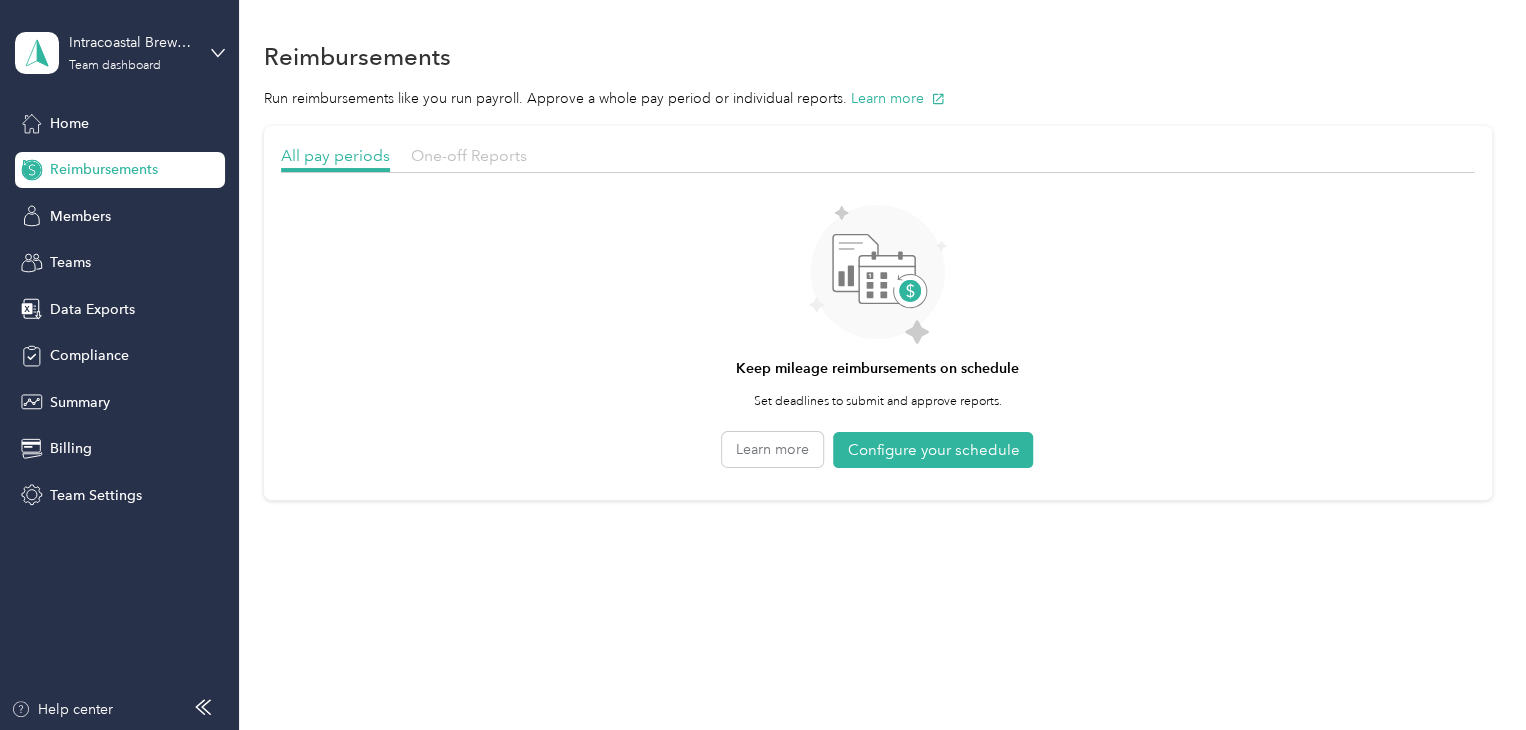 click on "One-off Reports" at bounding box center (469, 155) 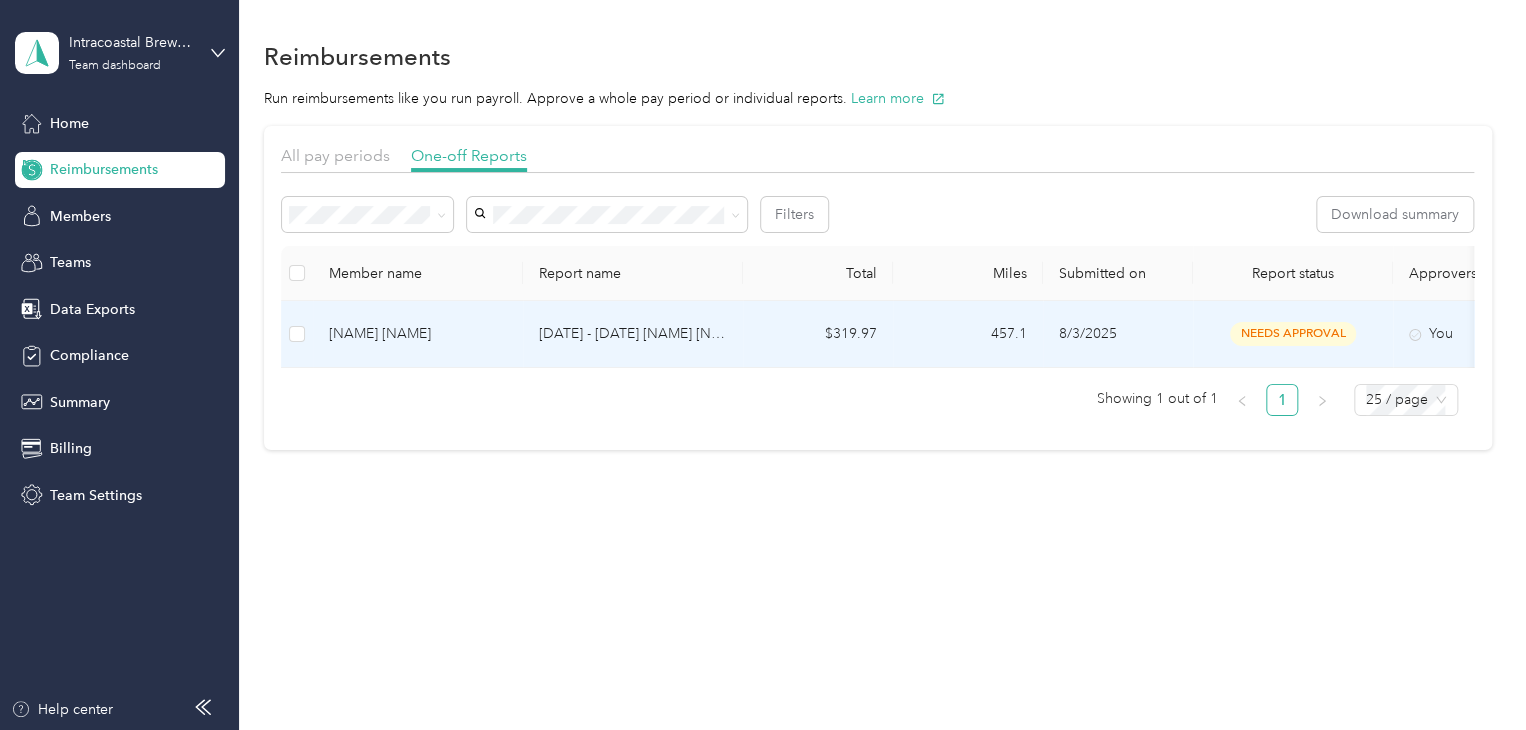 click on "8/3/2025" at bounding box center (1118, 334) 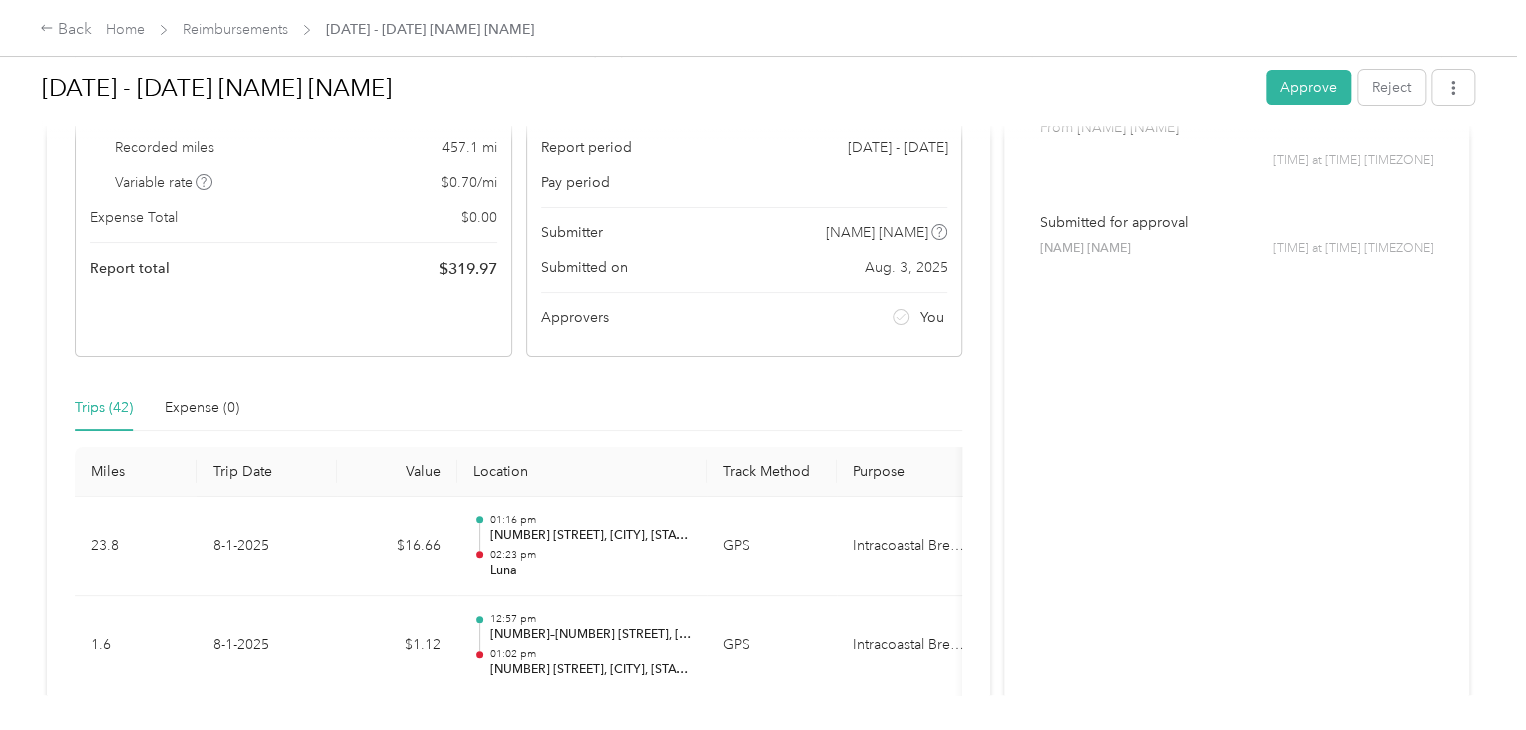 scroll, scrollTop: 200, scrollLeft: 0, axis: vertical 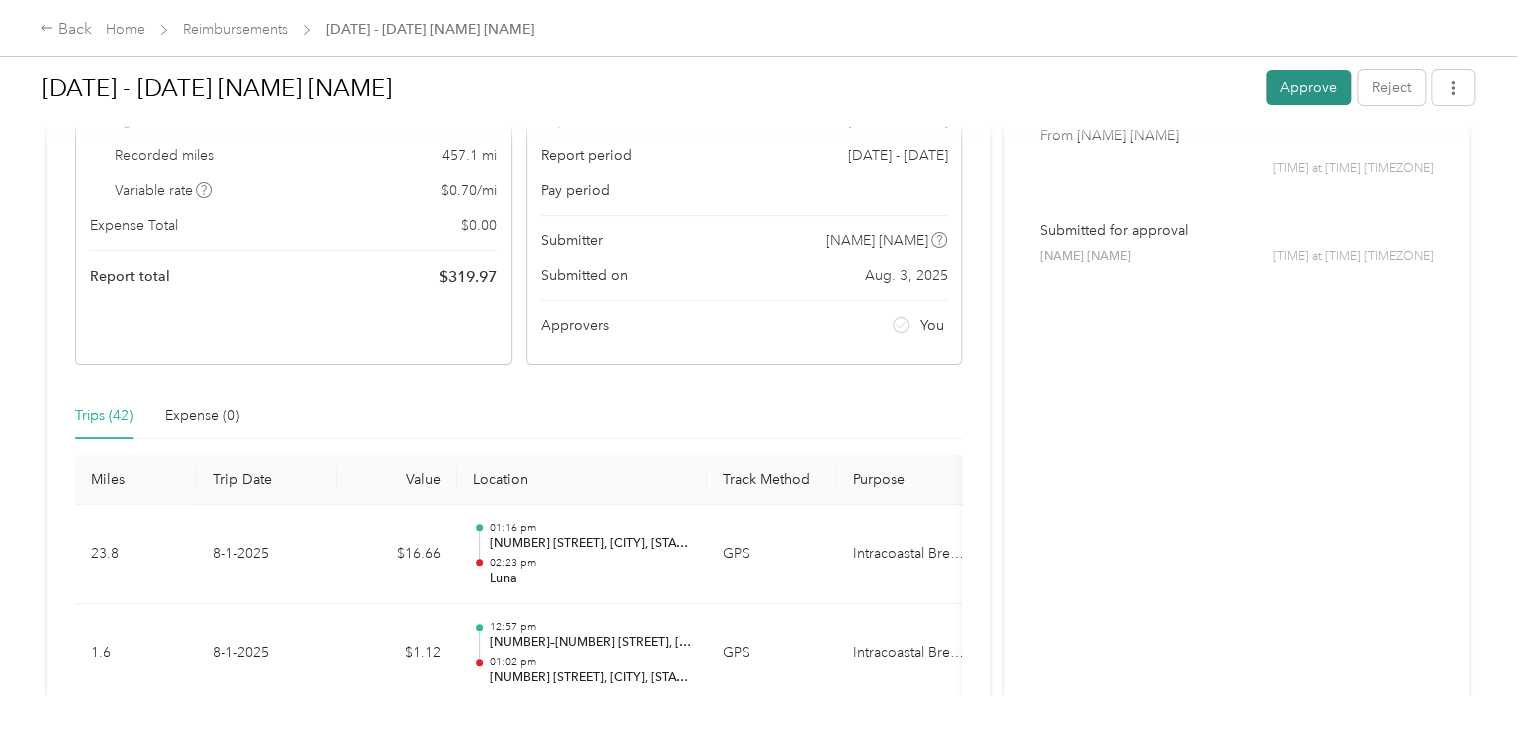 click on "Approve" at bounding box center (1308, 87) 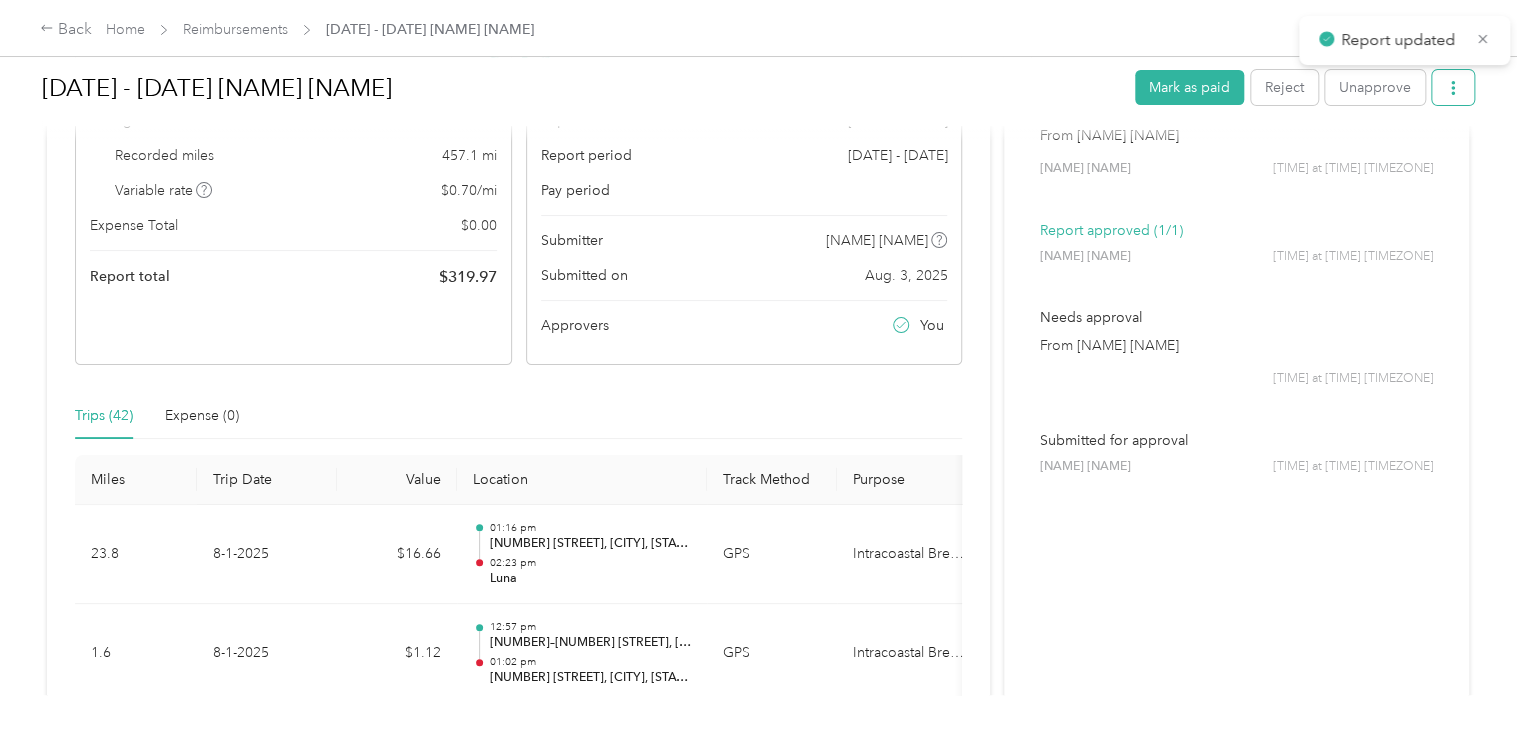 click 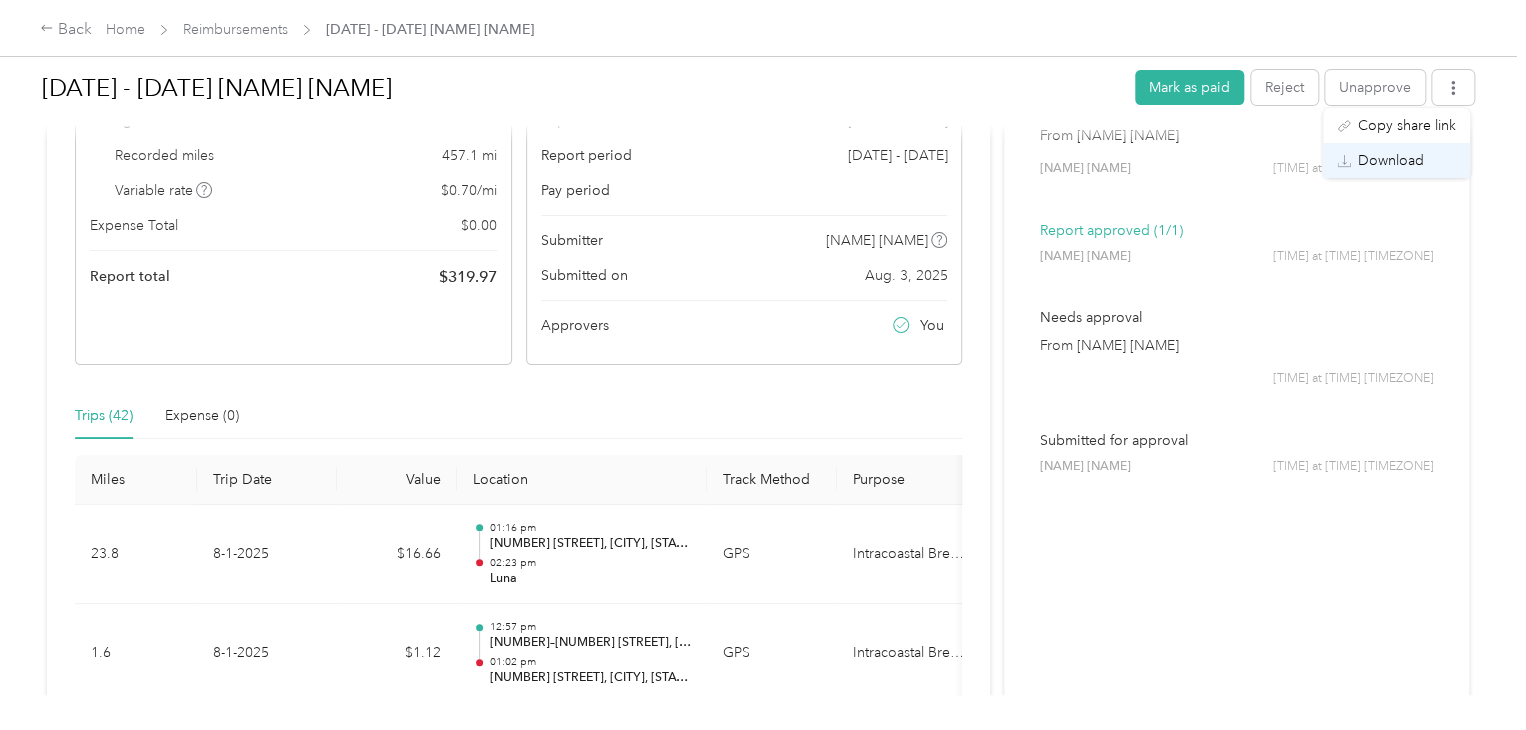 click on "Download" at bounding box center (1391, 160) 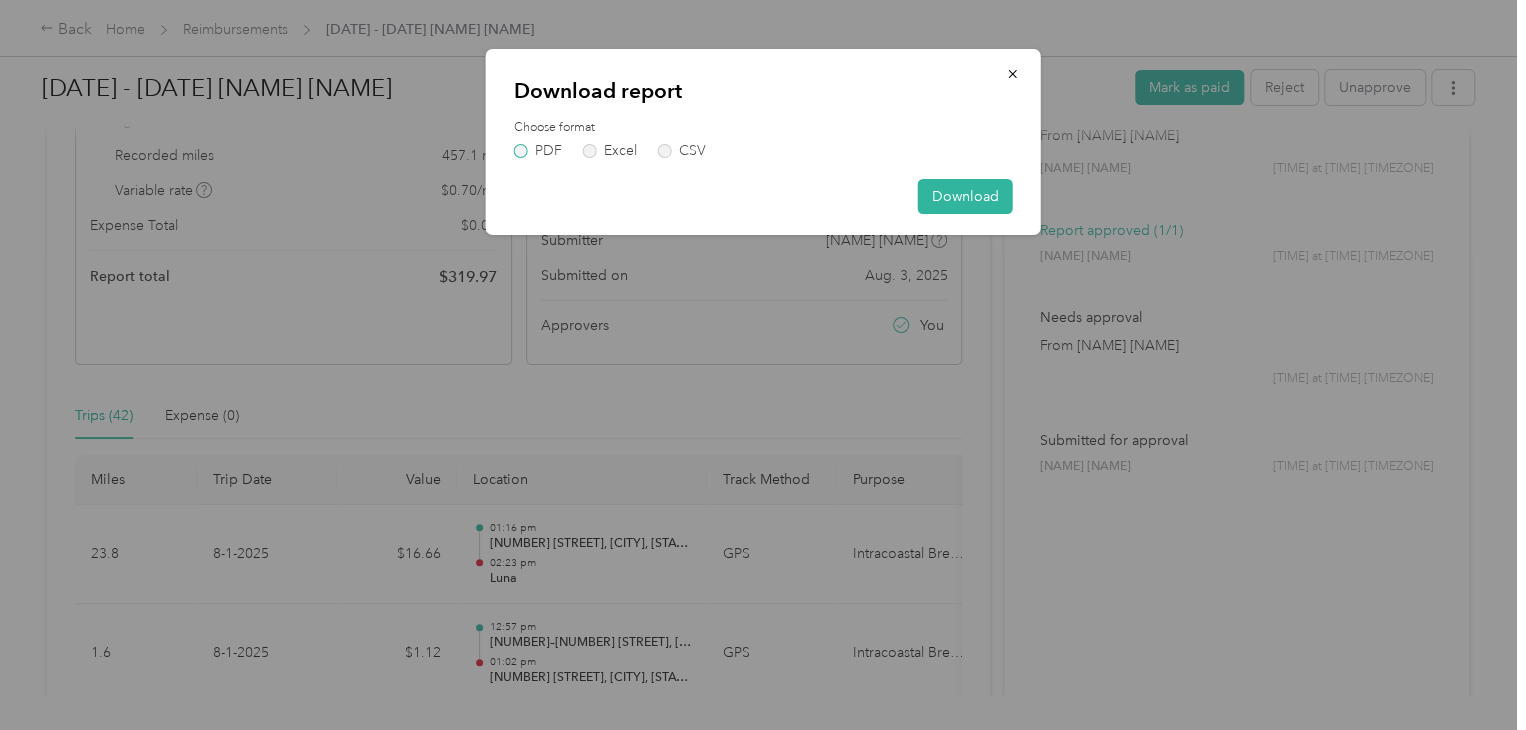 click on "PDF" at bounding box center (538, 151) 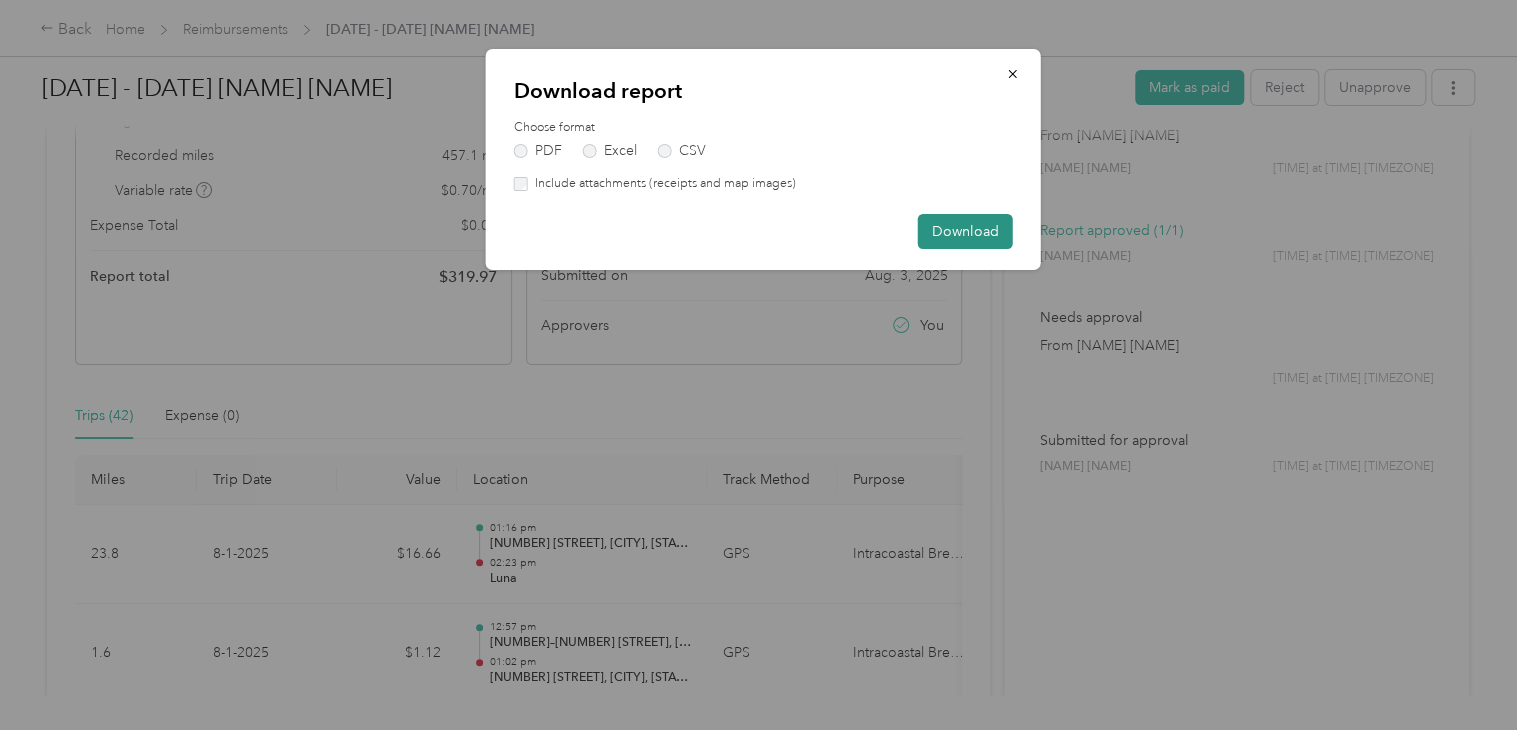click on "Download" at bounding box center (965, 231) 